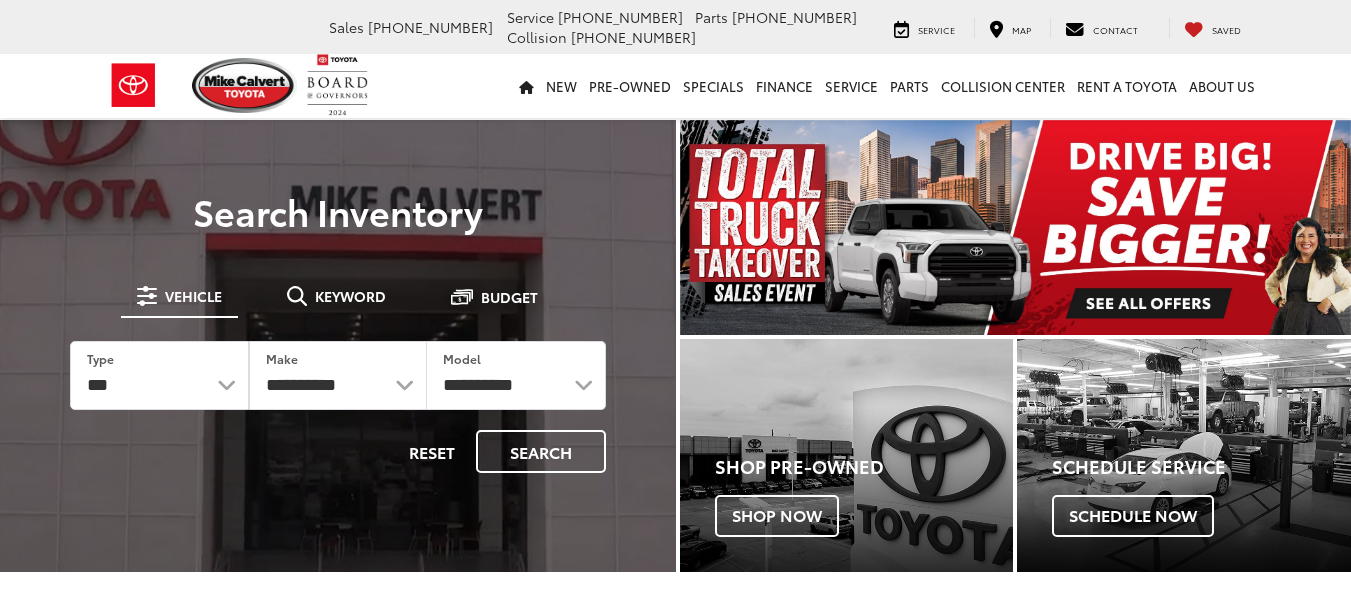 scroll, scrollTop: 0, scrollLeft: 0, axis: both 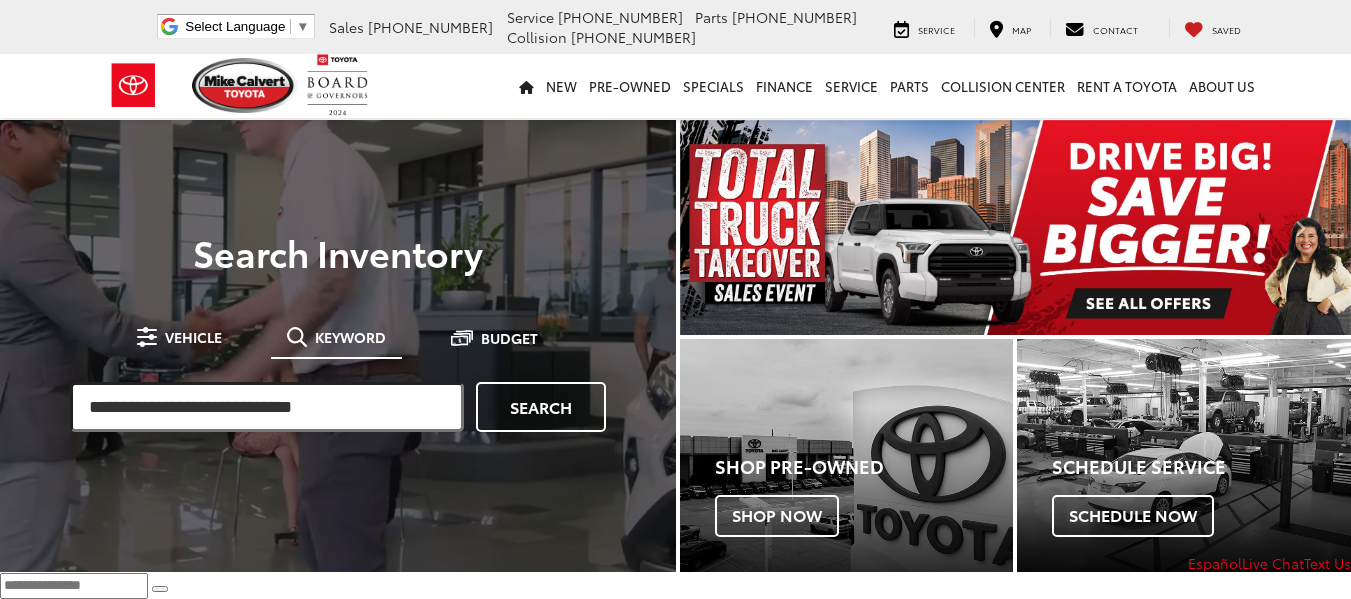 click at bounding box center [267, 407] 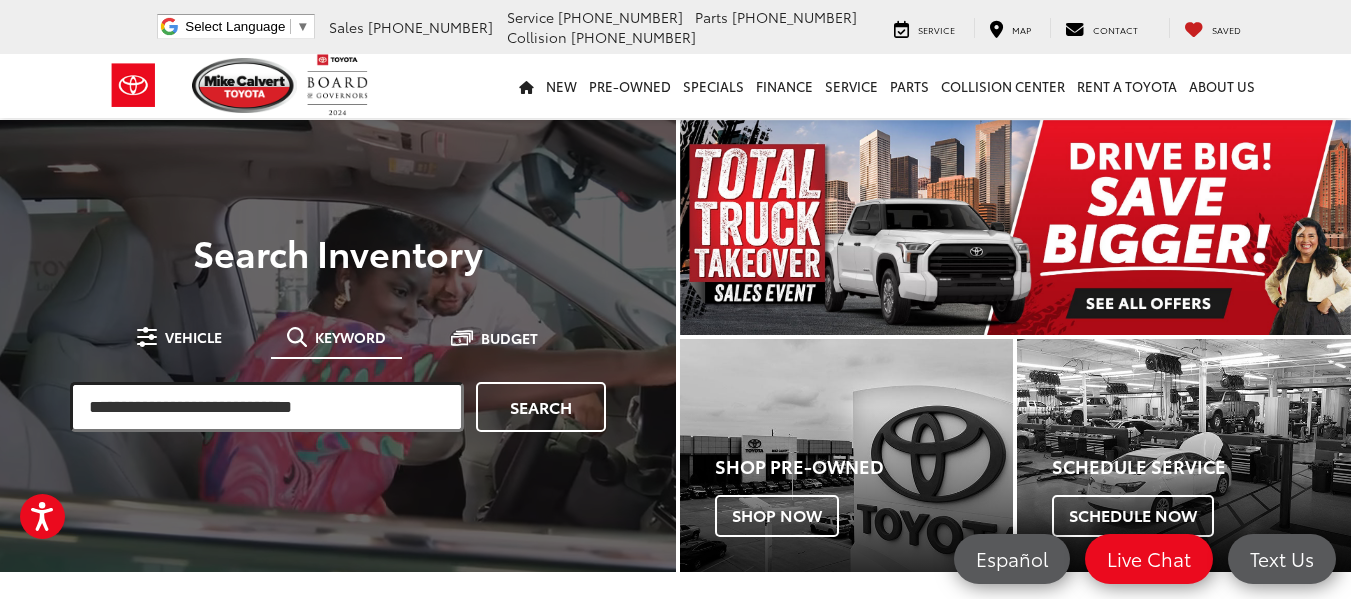 scroll, scrollTop: 0, scrollLeft: 0, axis: both 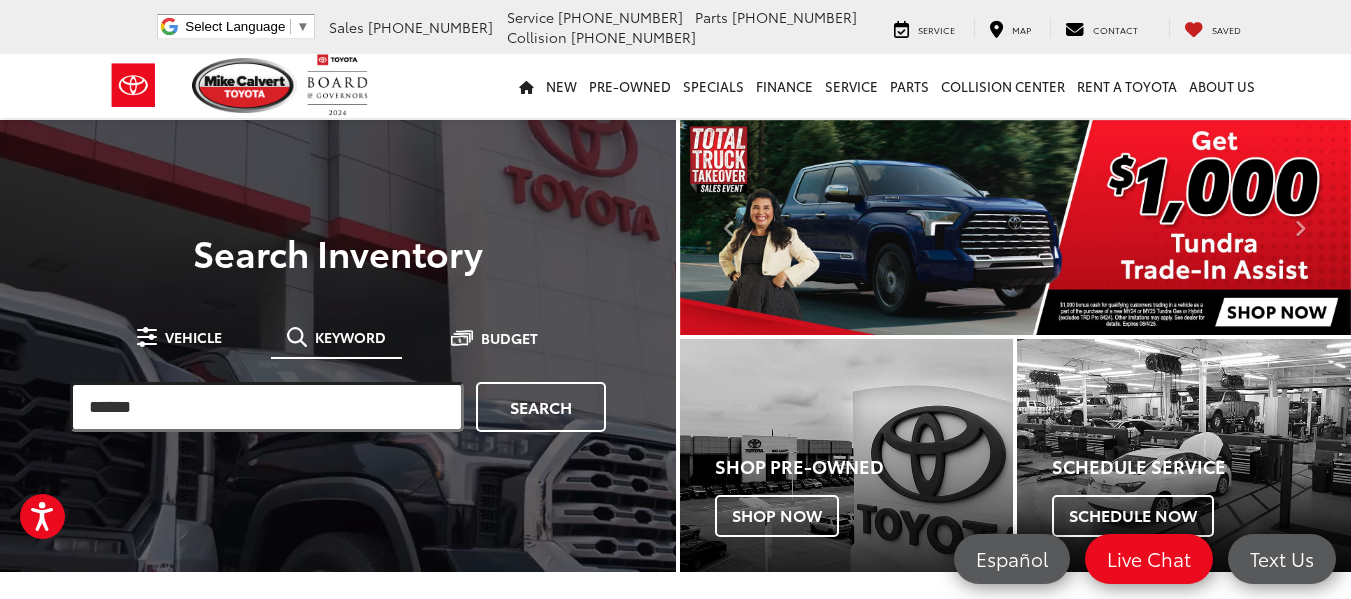 type on "******" 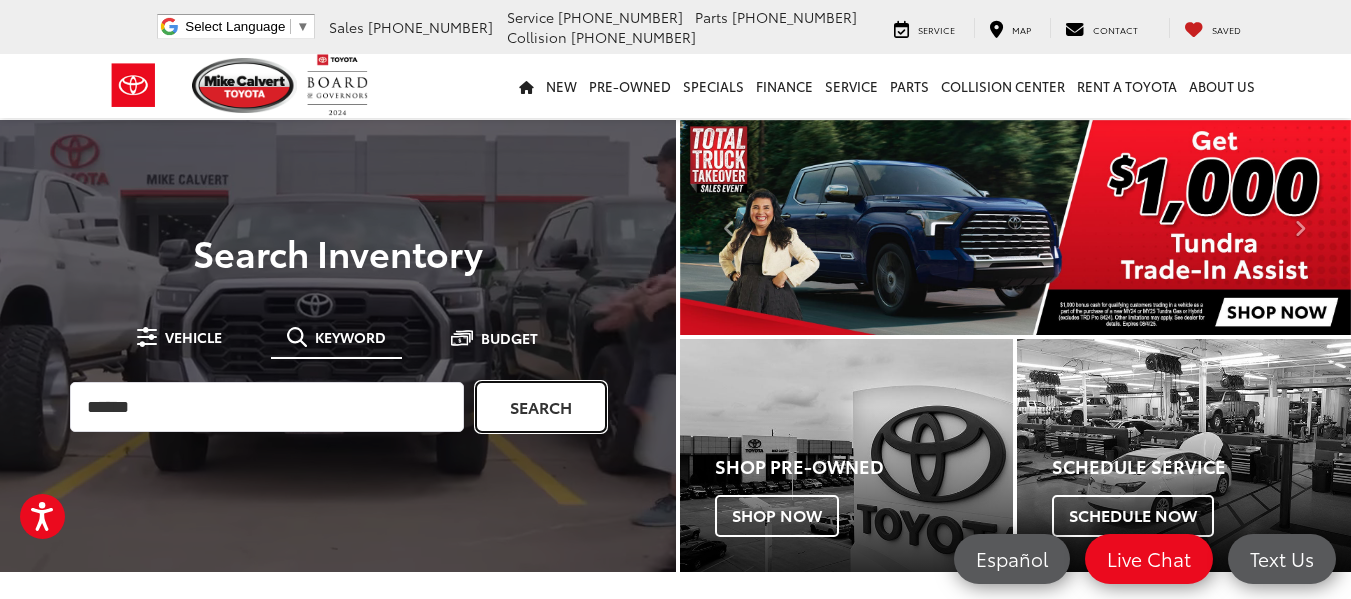 drag, startPoint x: 519, startPoint y: 393, endPoint x: 46, endPoint y: 208, distance: 507.89172 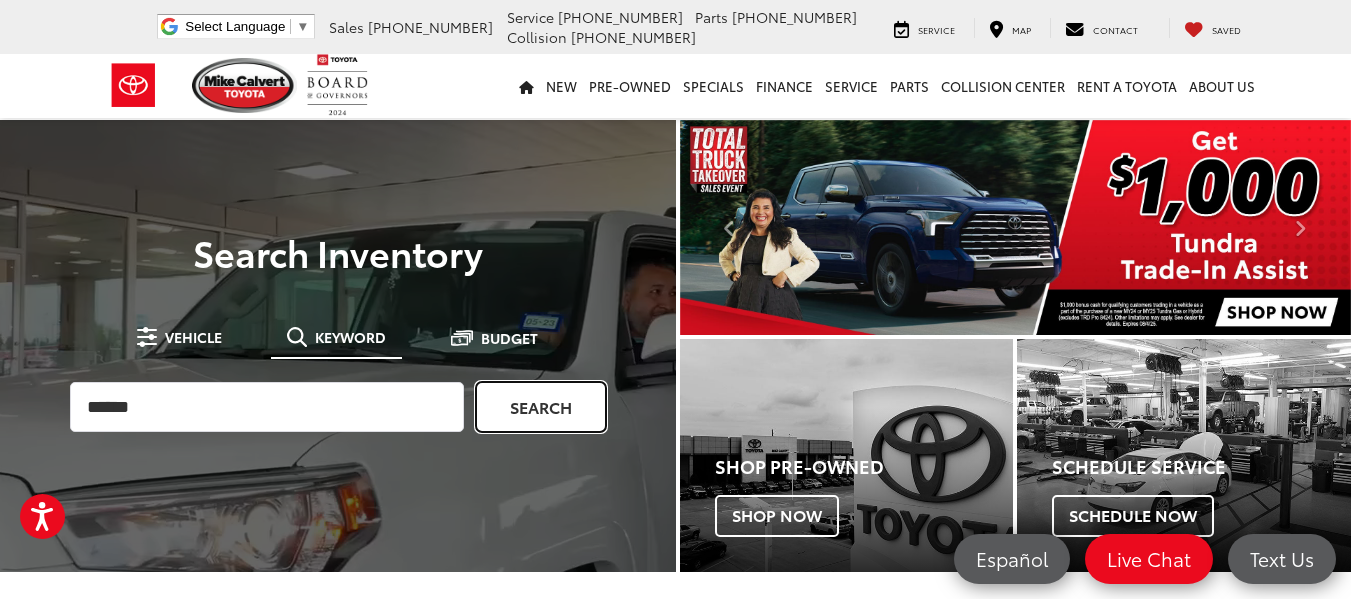 click on "Search" at bounding box center (541, 407) 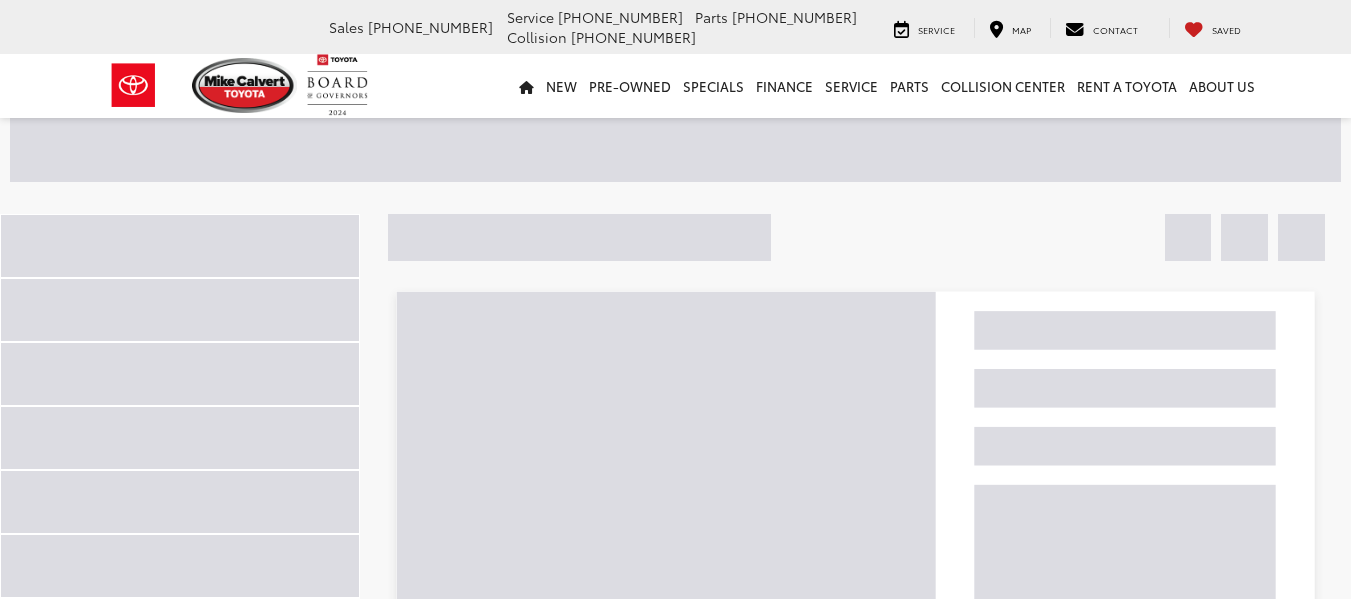 scroll, scrollTop: 0, scrollLeft: 0, axis: both 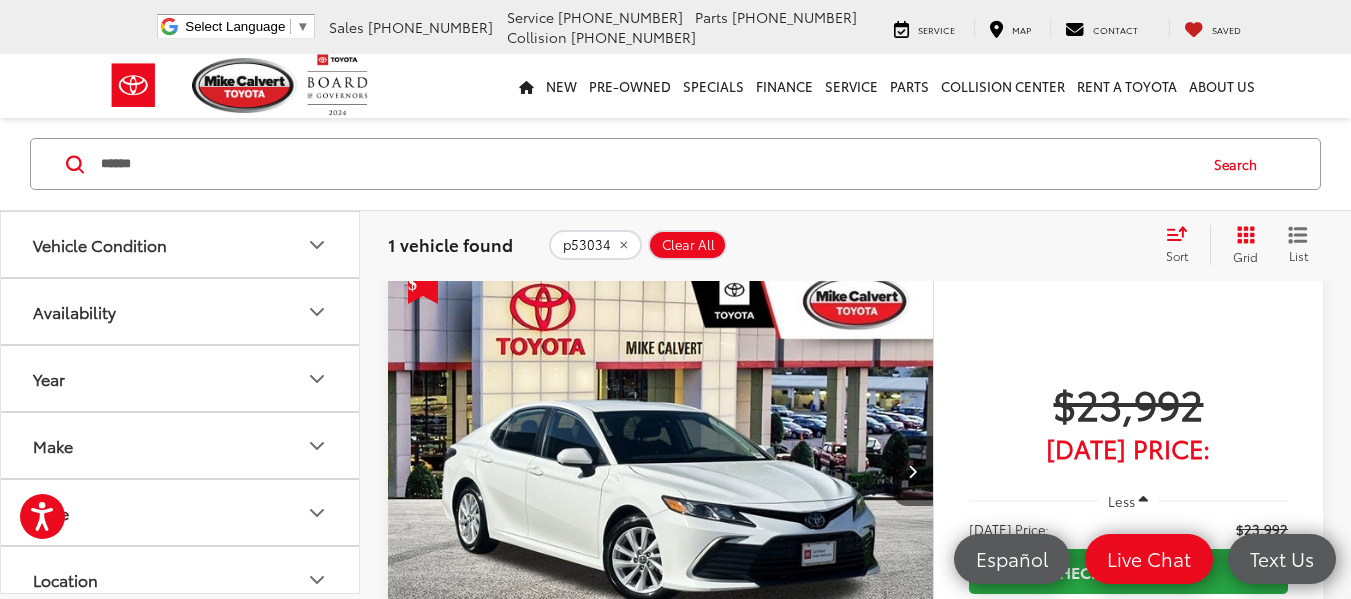 click on "****** ****** Search" at bounding box center [675, 164] 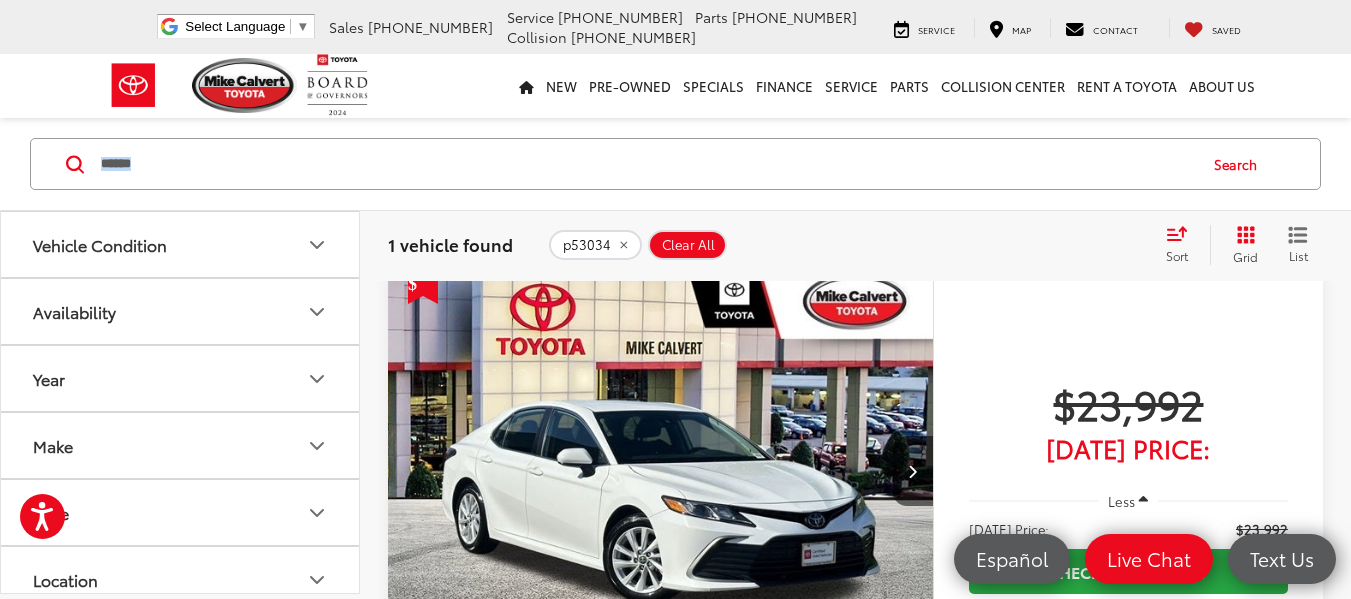 click on "****** ****** Search" at bounding box center (675, 164) 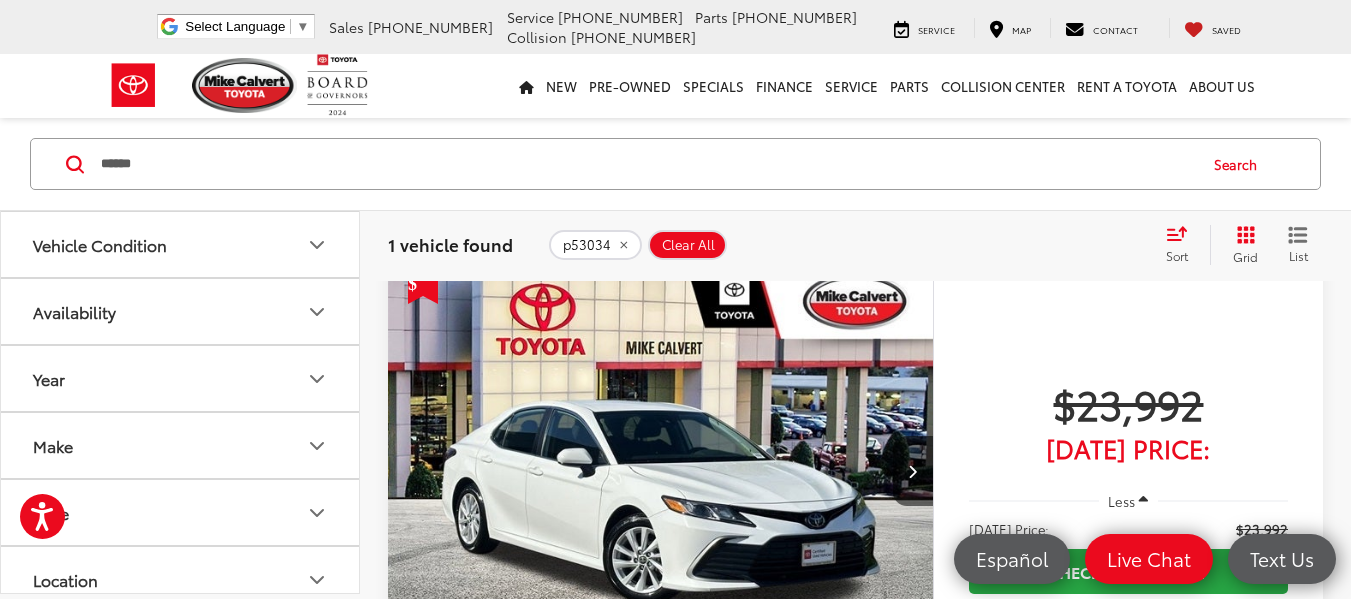 click on "******" at bounding box center (647, 164) 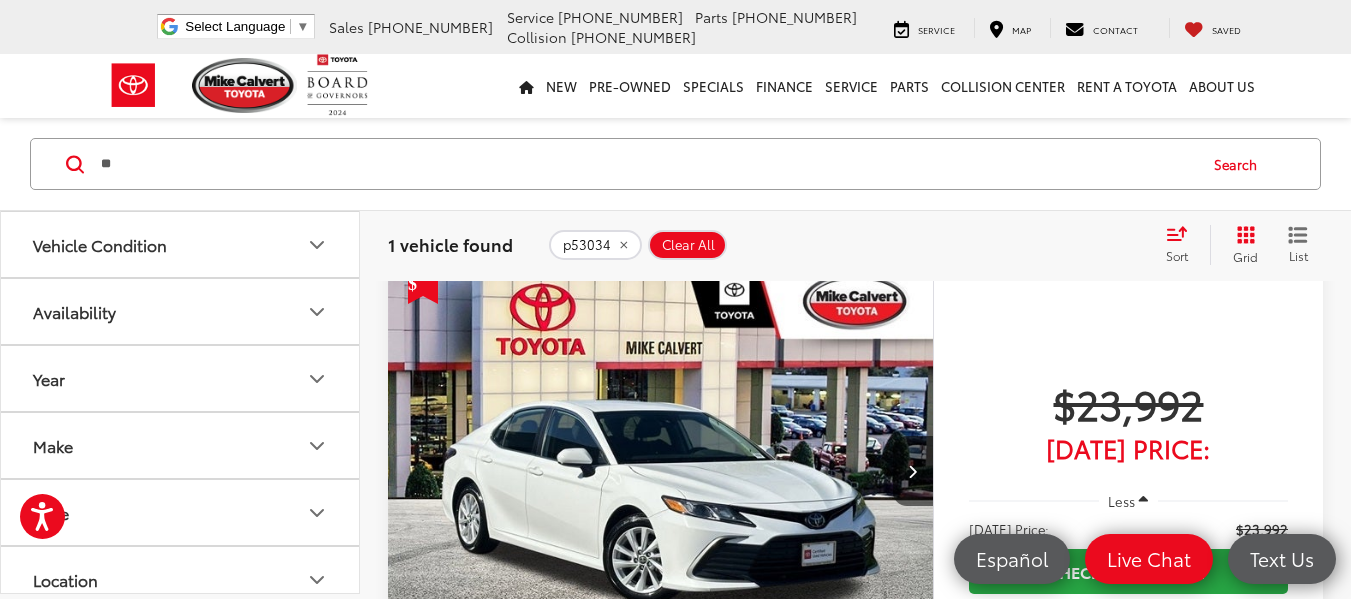 type on "*" 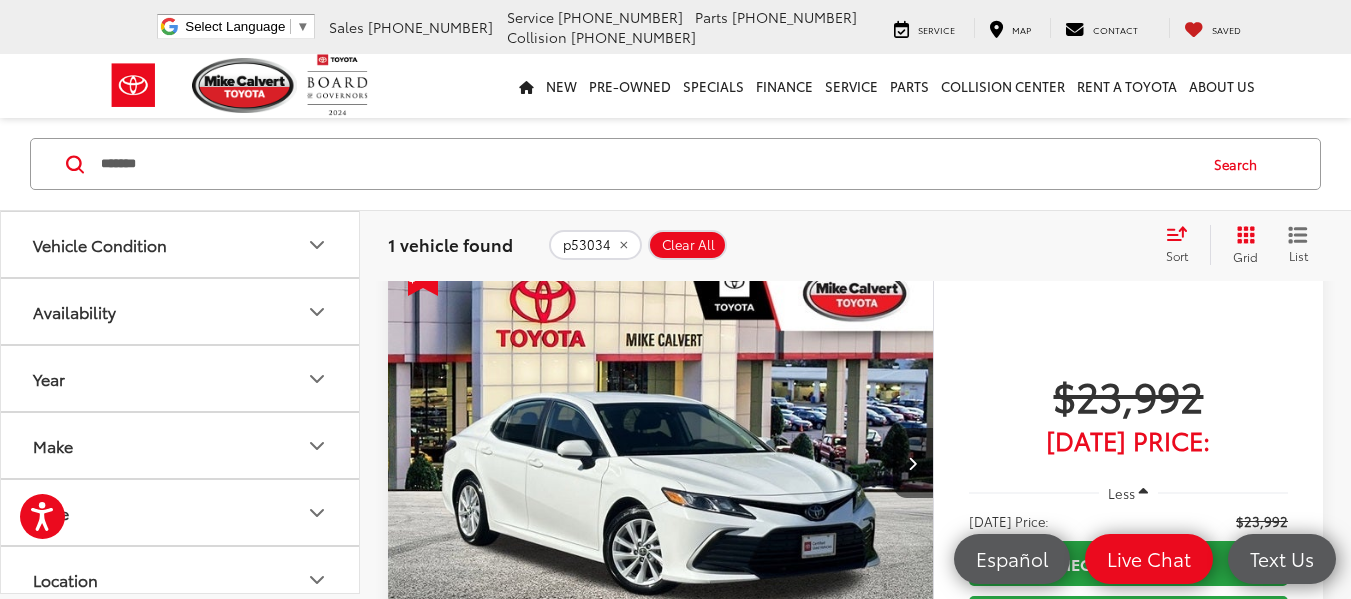 scroll, scrollTop: 0, scrollLeft: 0, axis: both 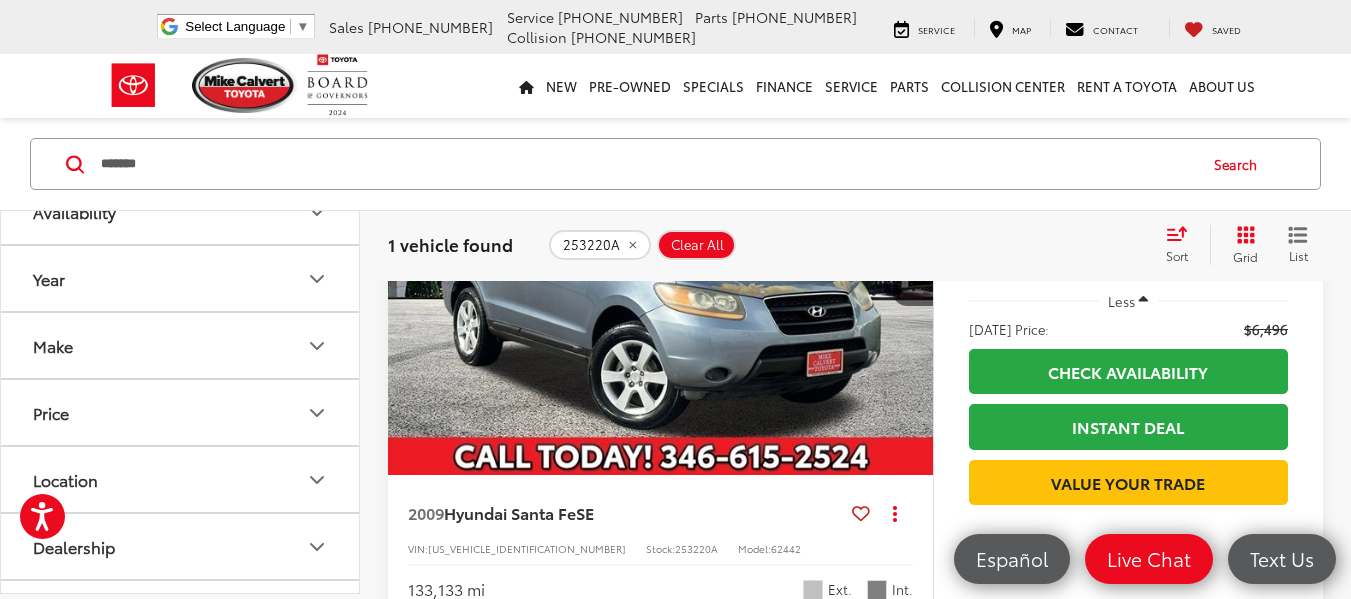 click on "*******" at bounding box center [647, 164] 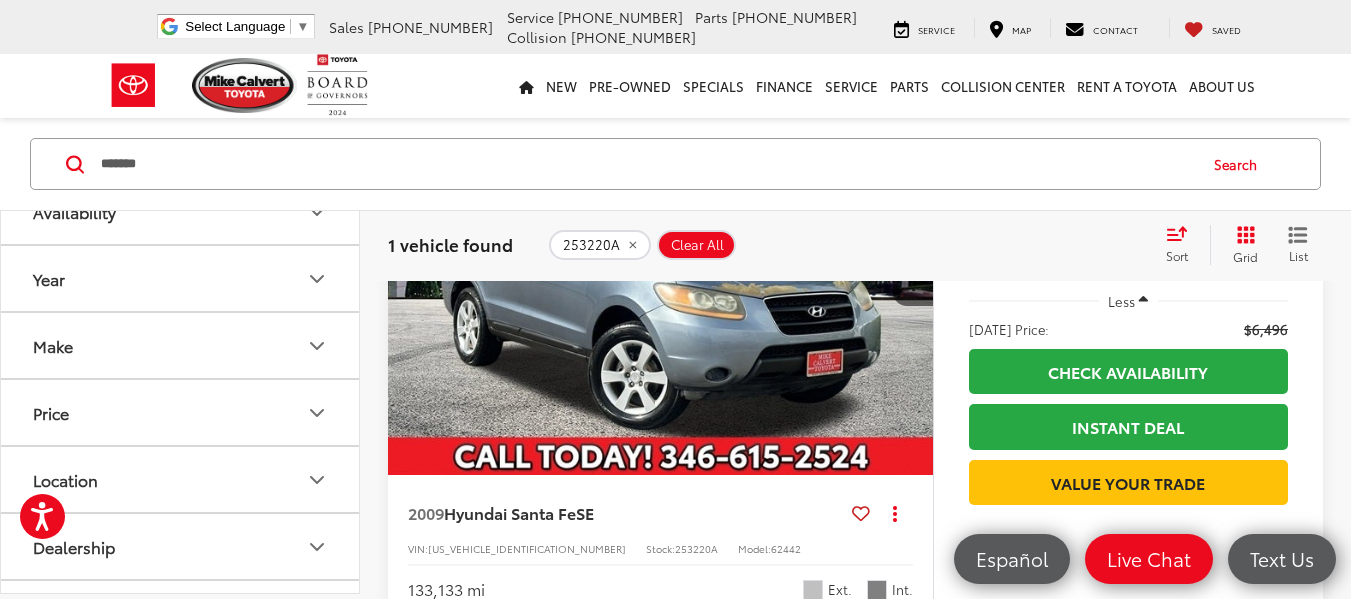 click on "*******" at bounding box center [647, 164] 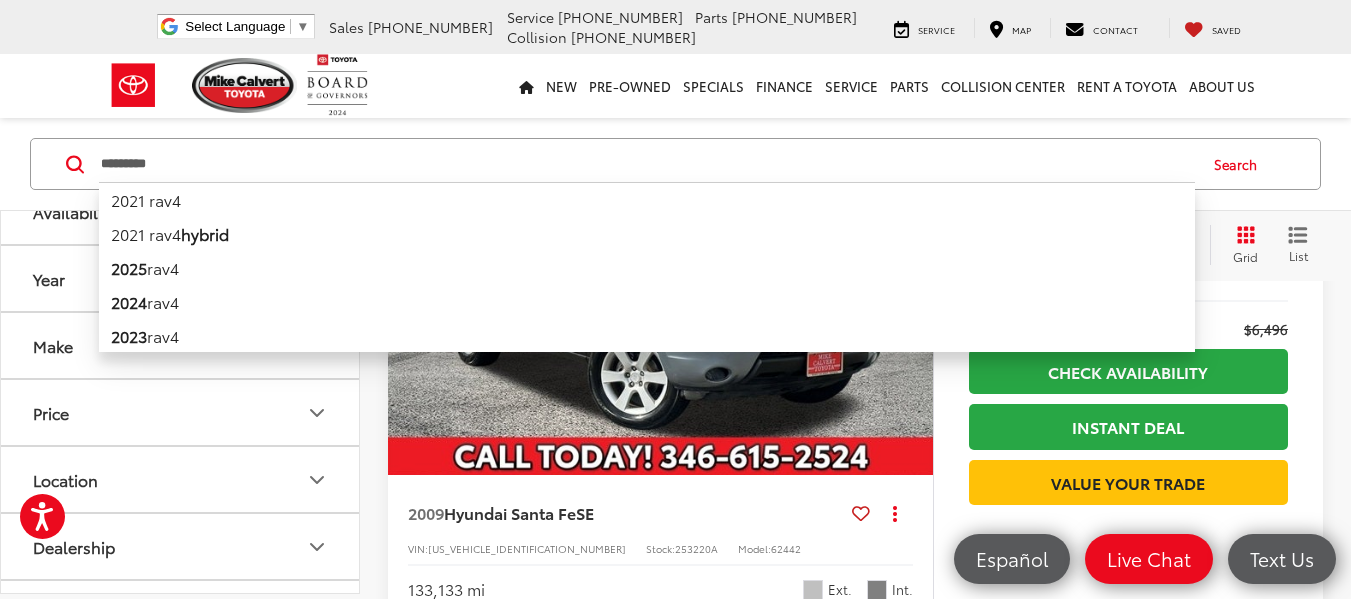 type on "*********" 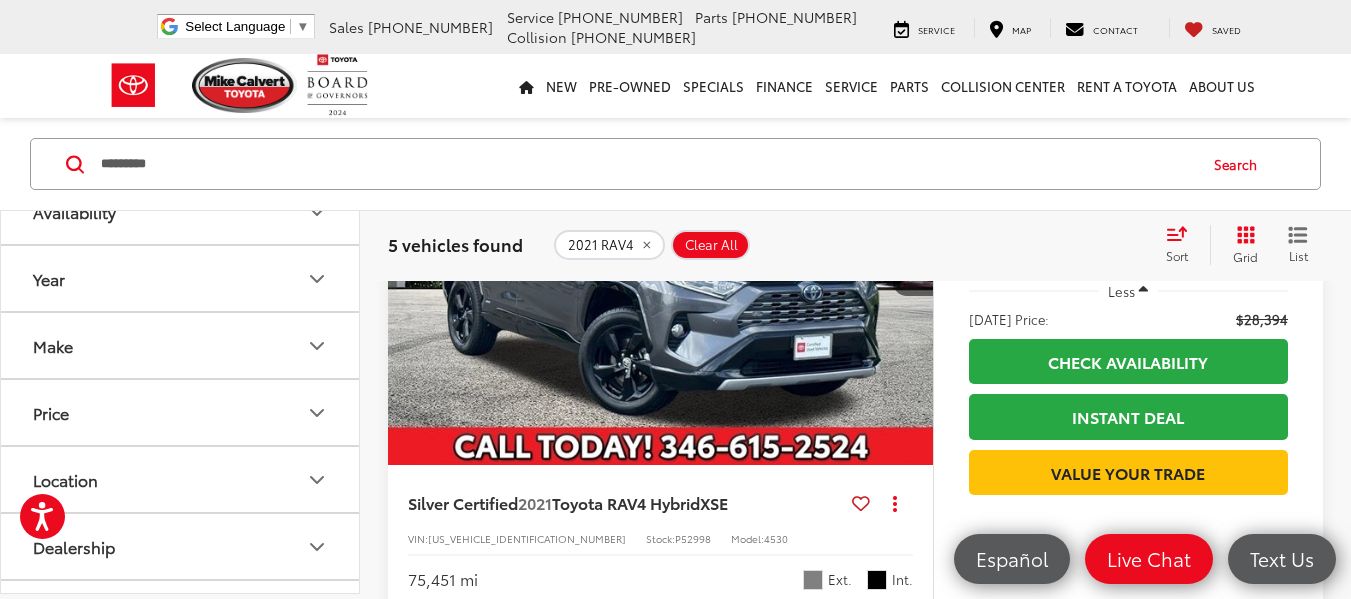 scroll, scrollTop: 0, scrollLeft: 0, axis: both 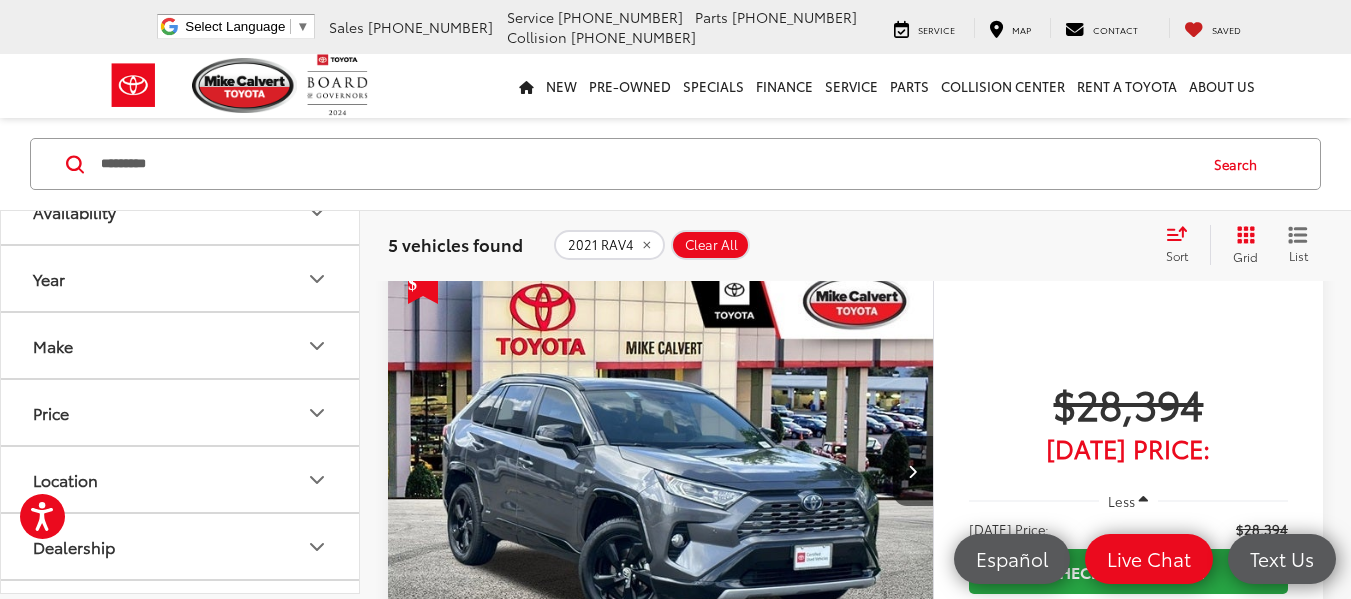 click on "*********" at bounding box center [647, 164] 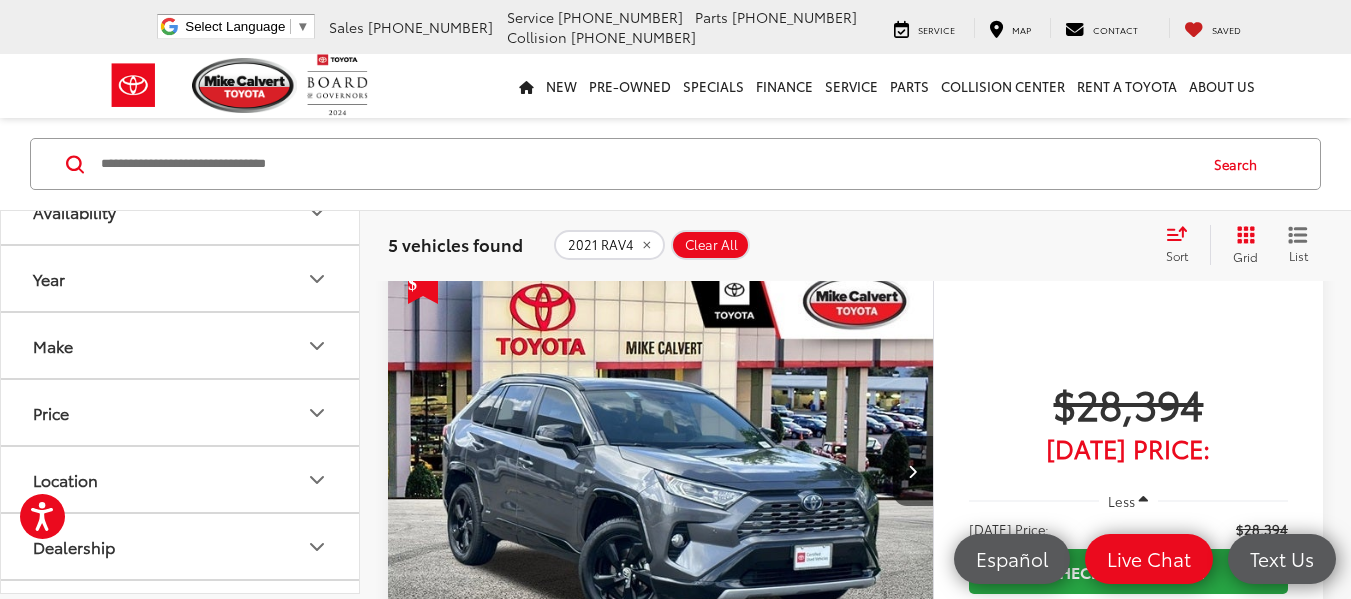 click at bounding box center (647, 164) 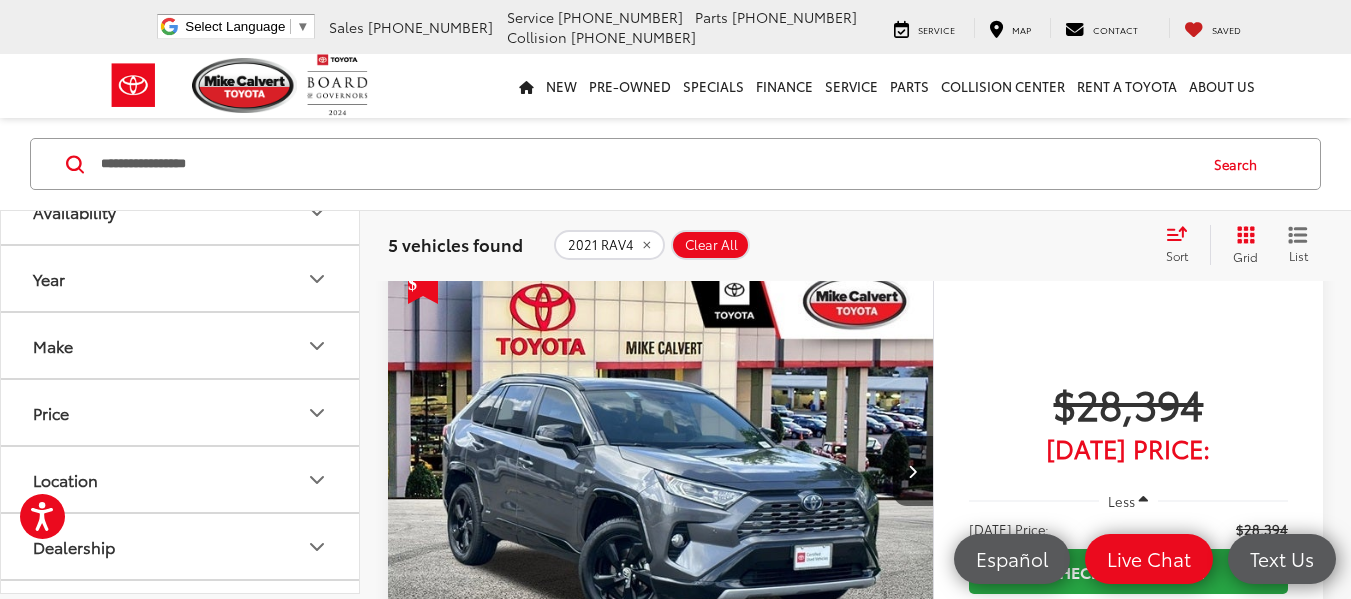 type on "**********" 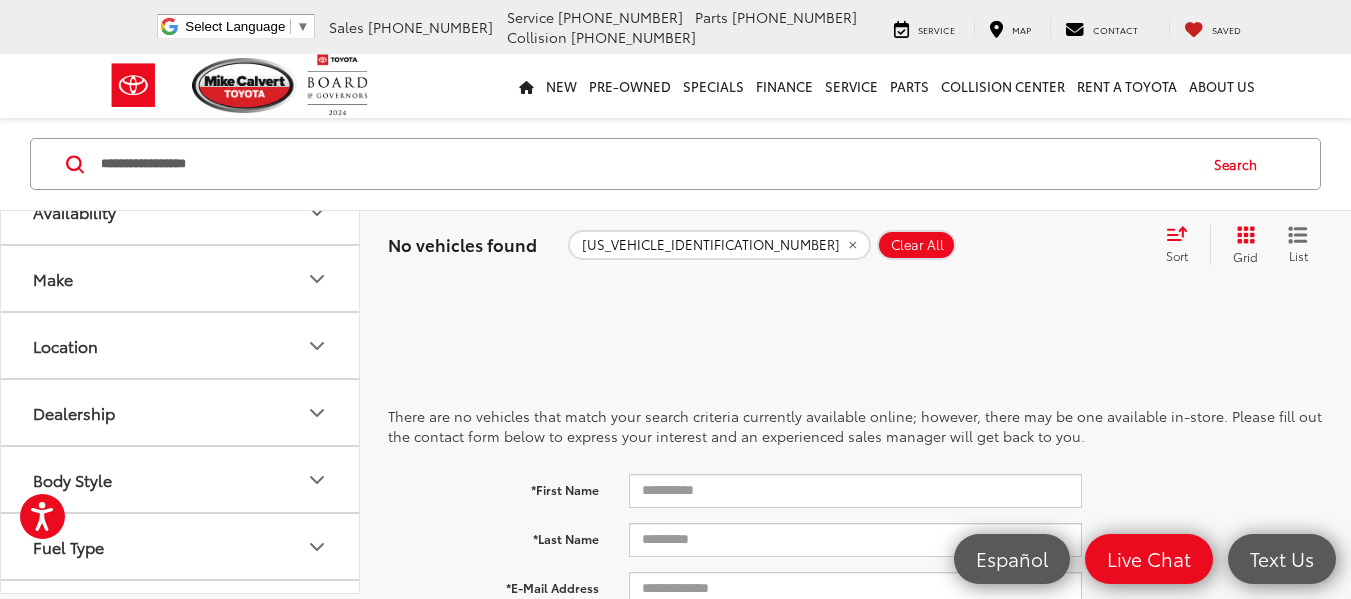 click on "**********" at bounding box center (647, 164) 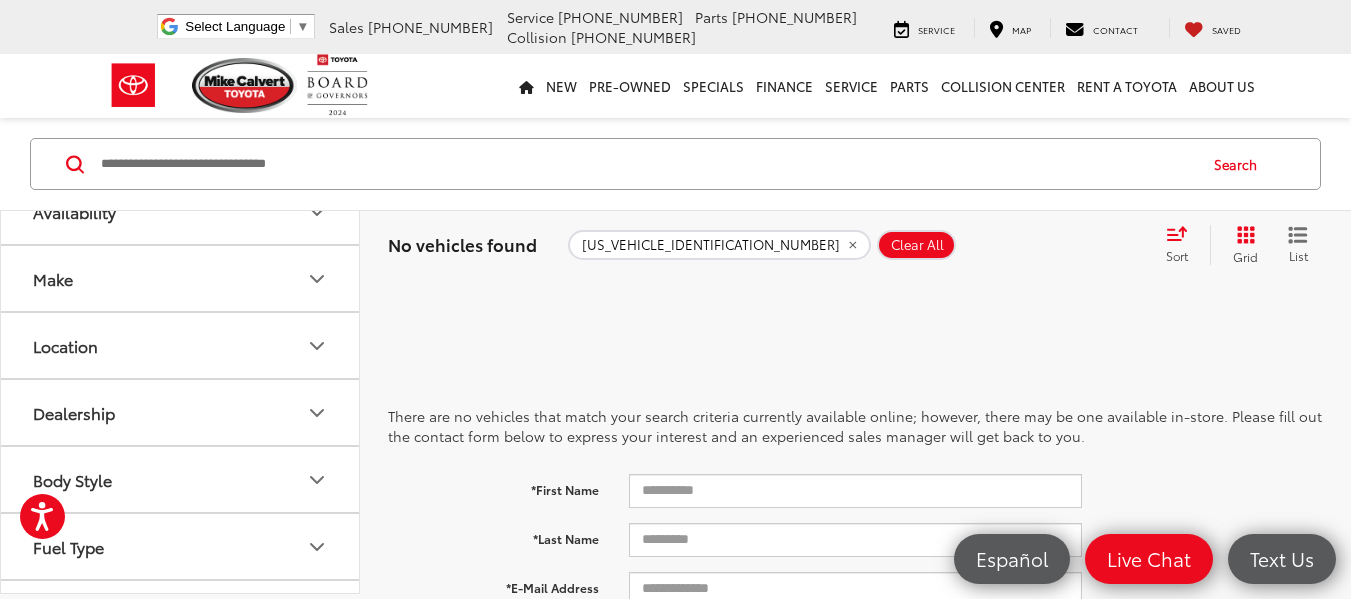 type 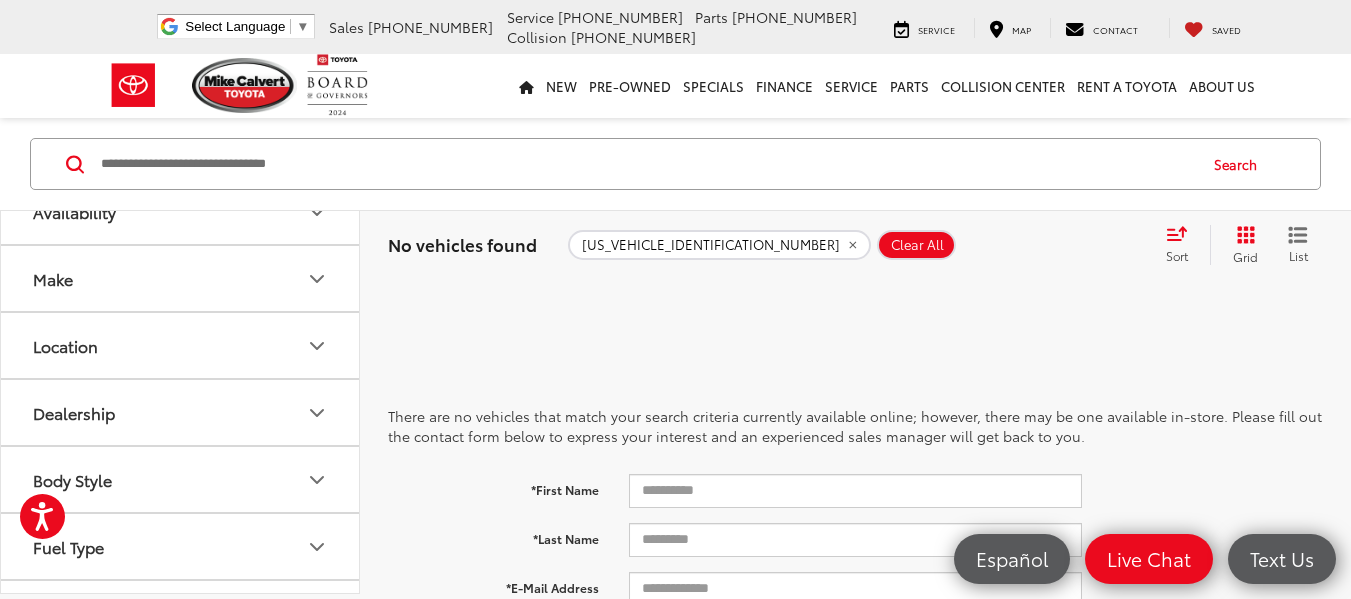 click 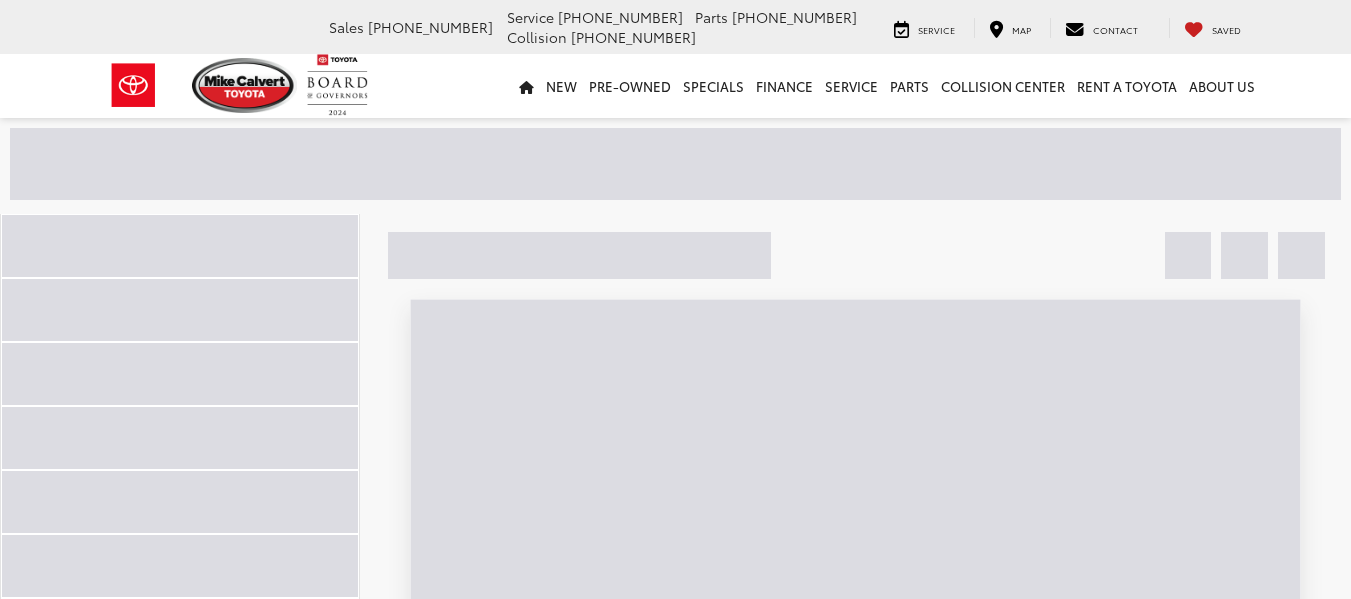 scroll, scrollTop: 0, scrollLeft: 0, axis: both 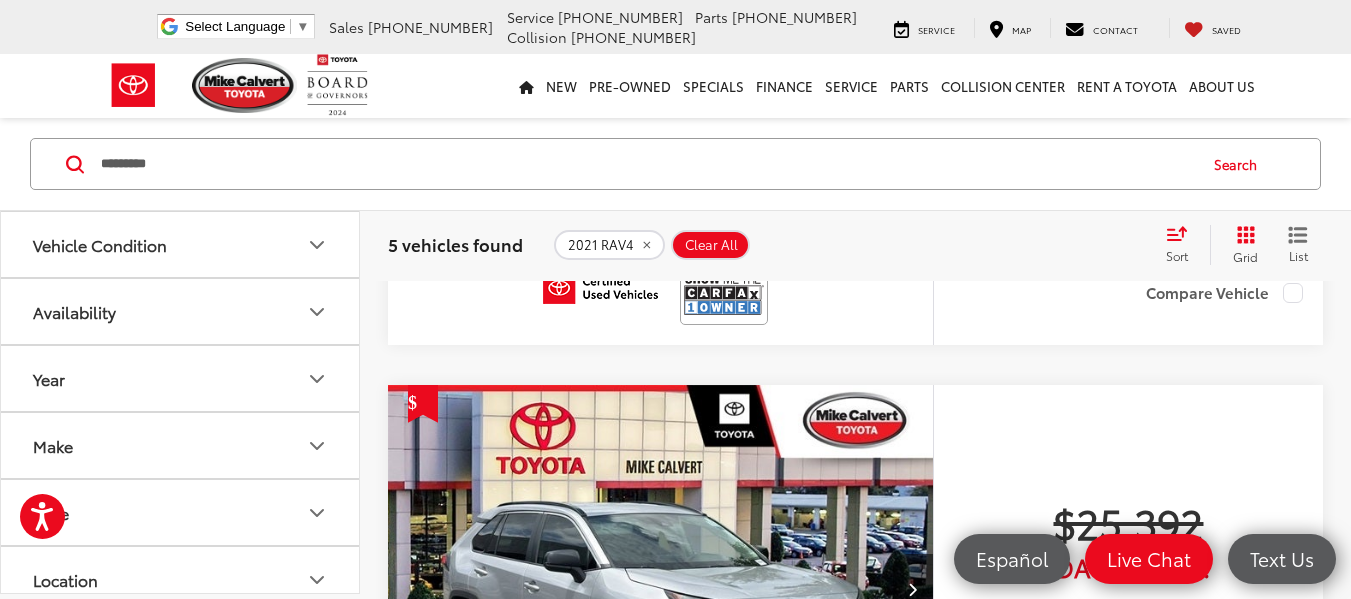 click on "*********" at bounding box center (647, 164) 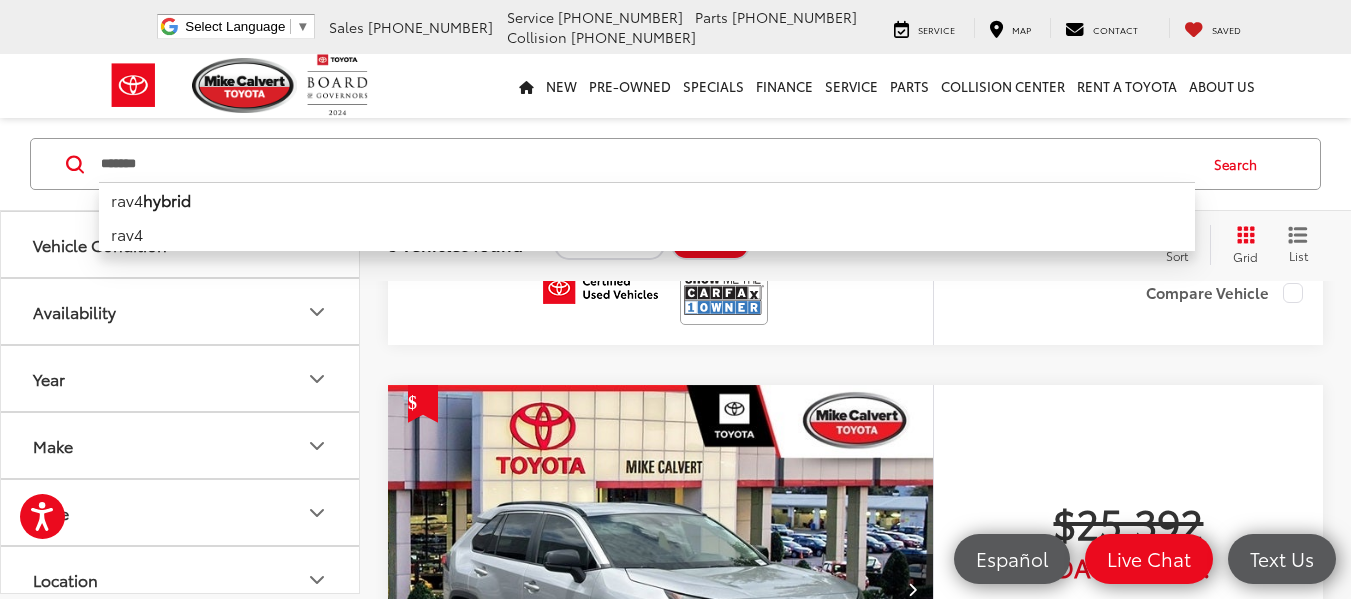 type on "*******" 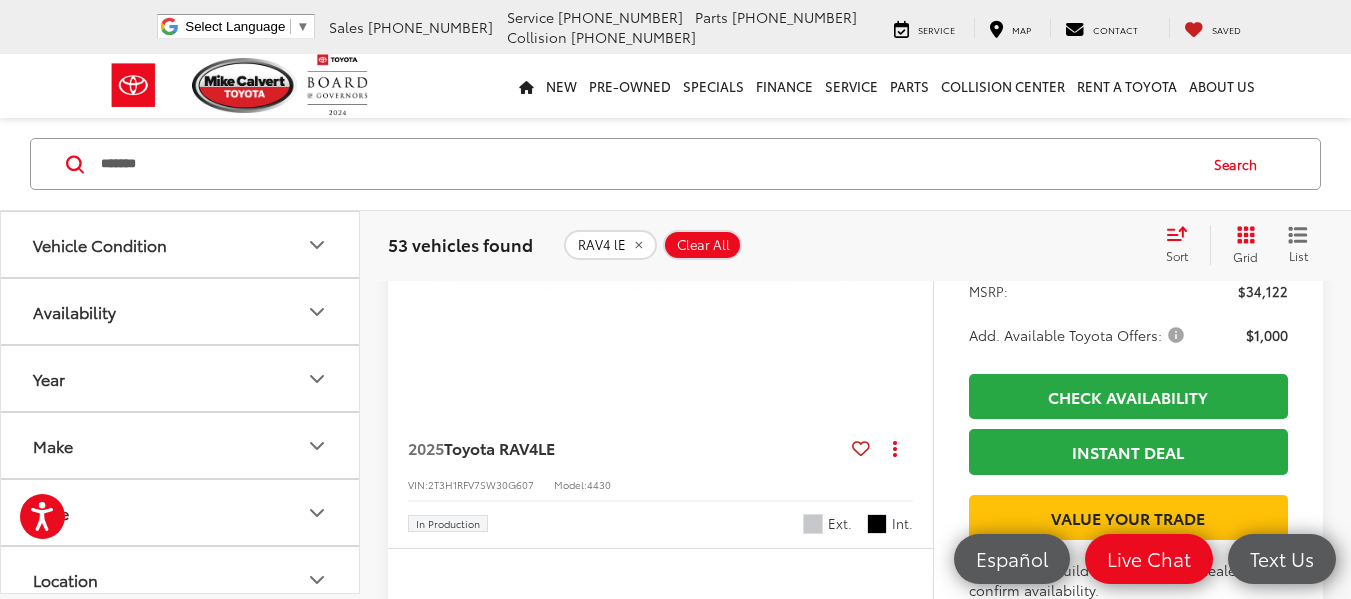 scroll, scrollTop: 1000, scrollLeft: 0, axis: vertical 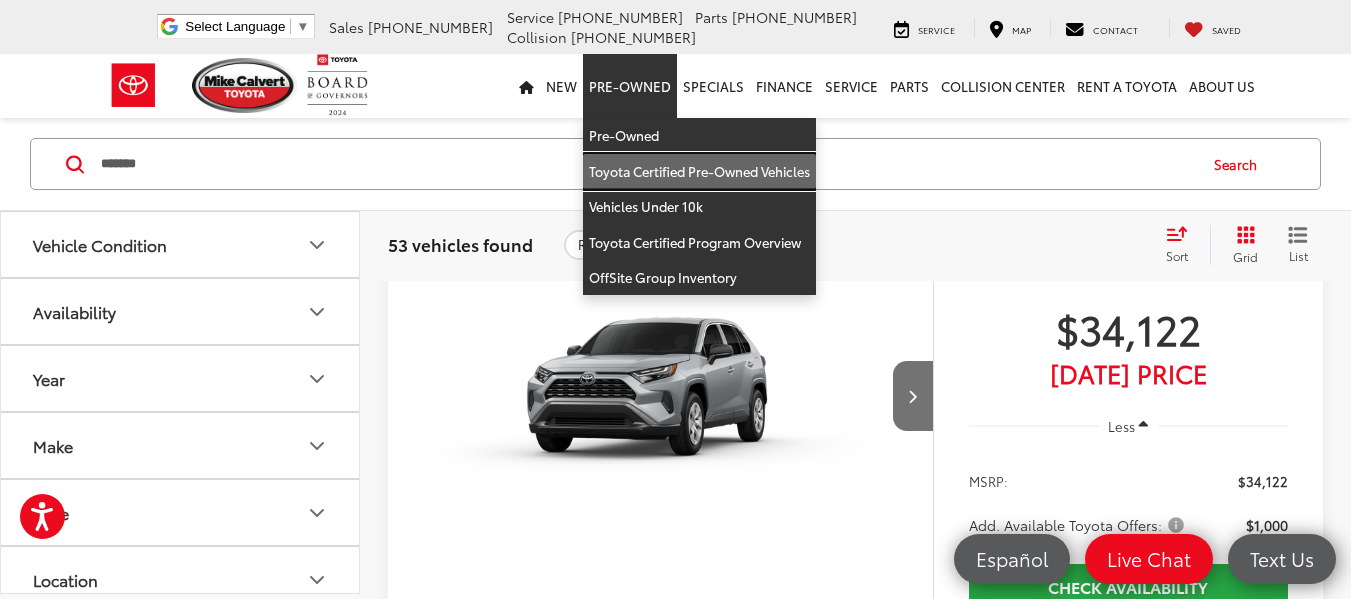 click on "Toyota Certified Pre-Owned Vehicles" at bounding box center (699, 172) 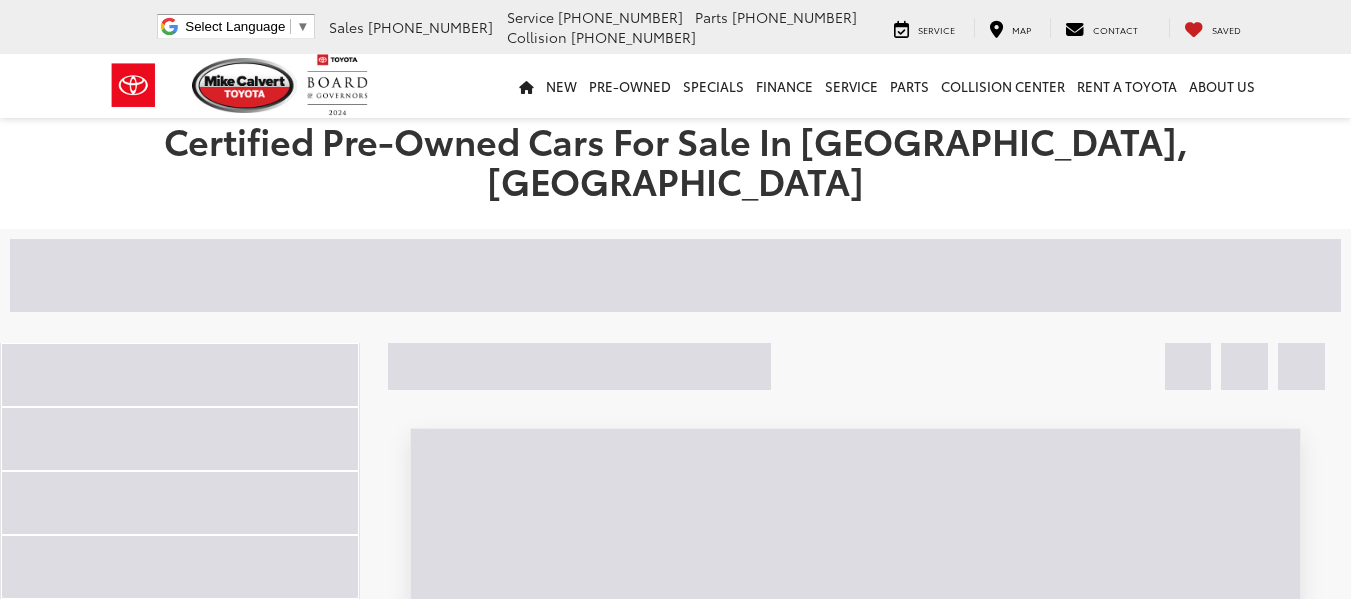 scroll, scrollTop: 0, scrollLeft: 0, axis: both 